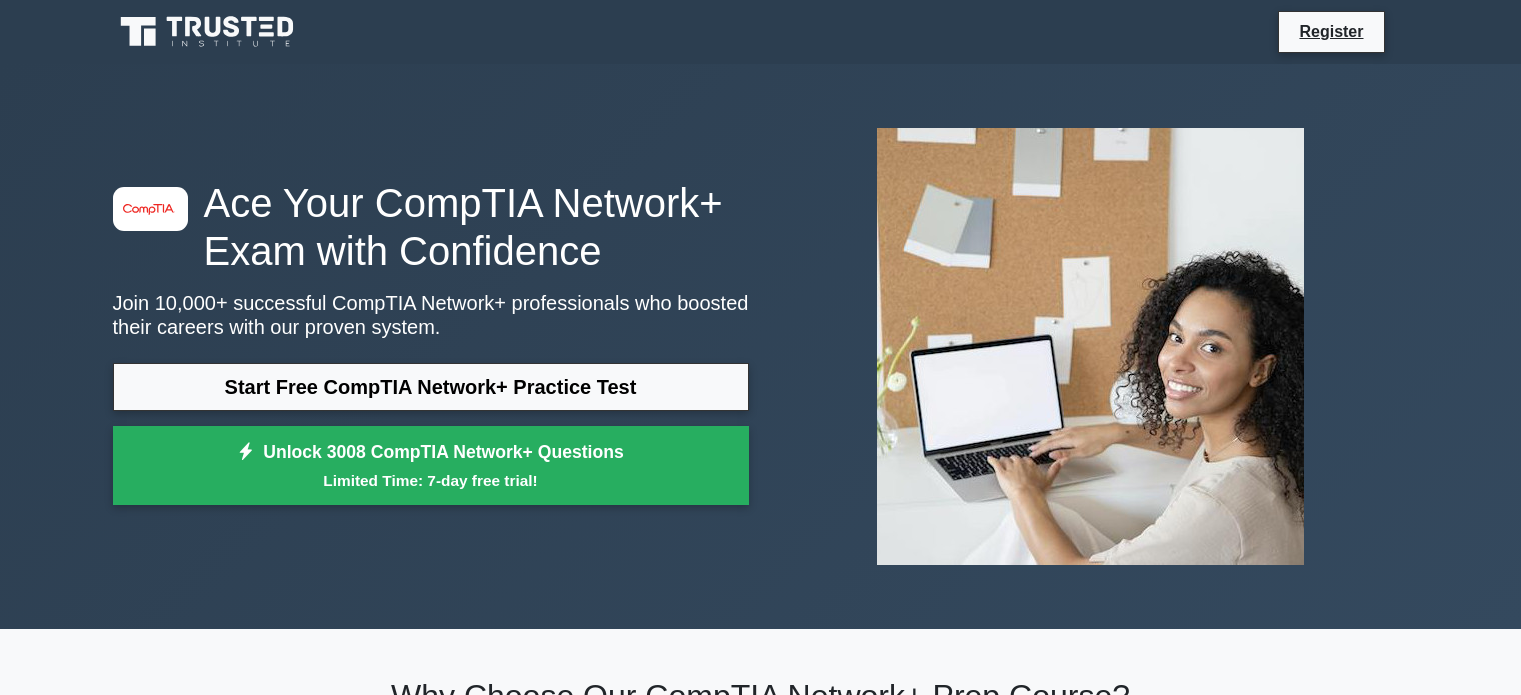 scroll, scrollTop: 147, scrollLeft: 0, axis: vertical 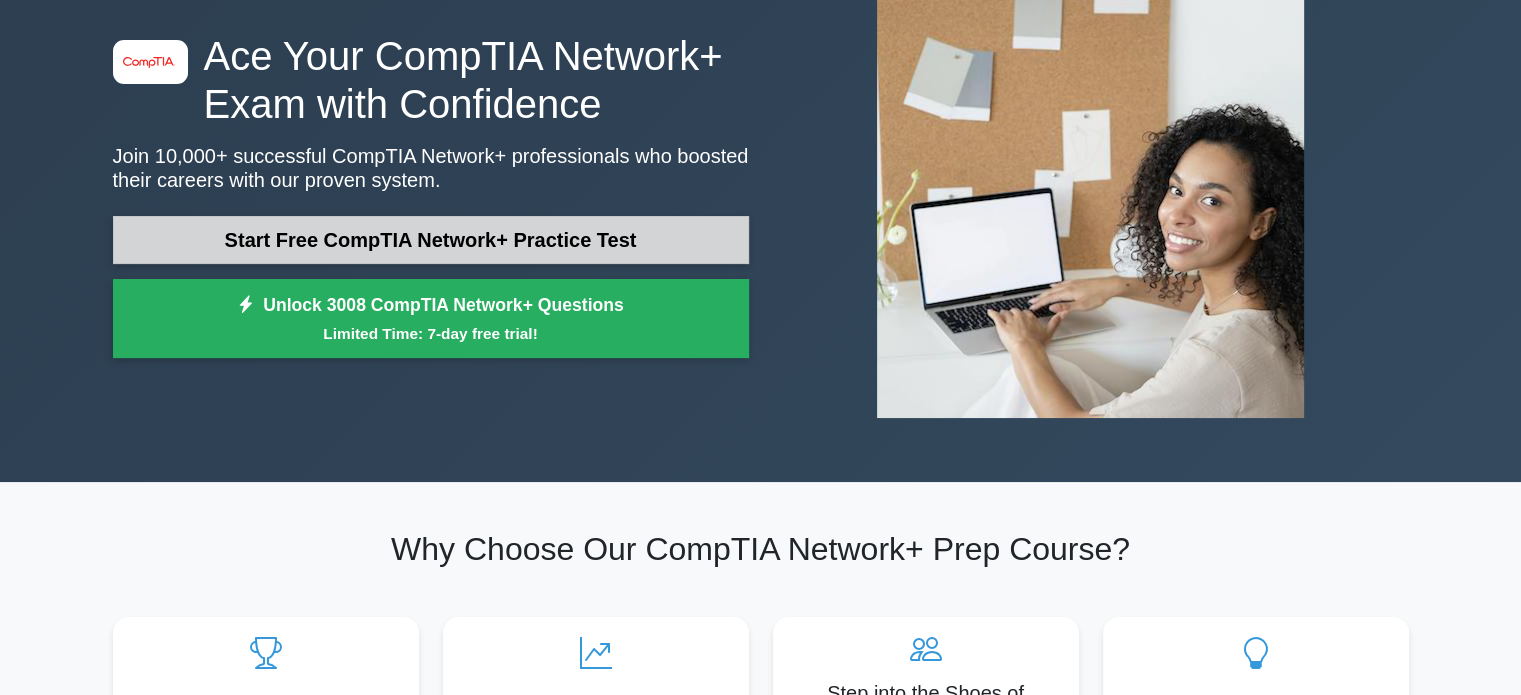click on "Start Free CompTIA Network+ Practice Test" at bounding box center (431, 240) 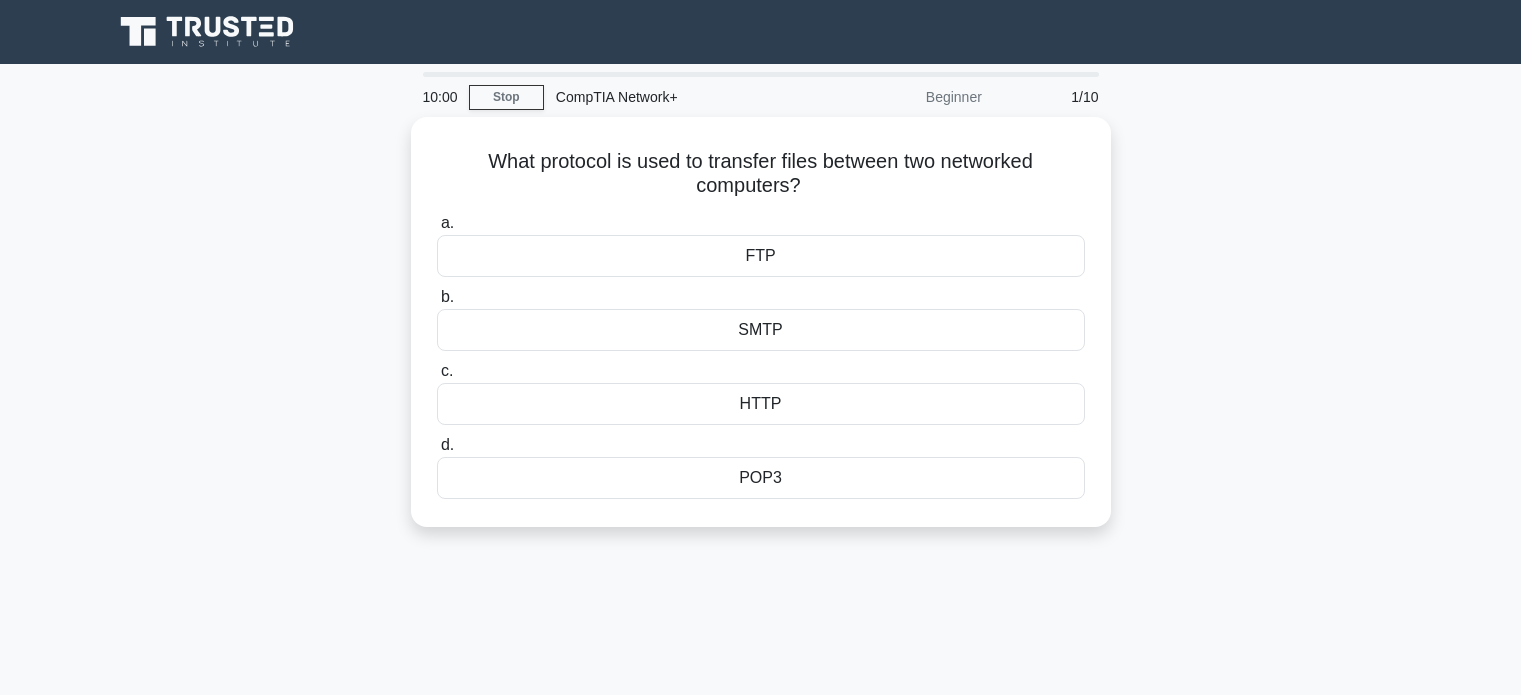 scroll, scrollTop: 0, scrollLeft: 0, axis: both 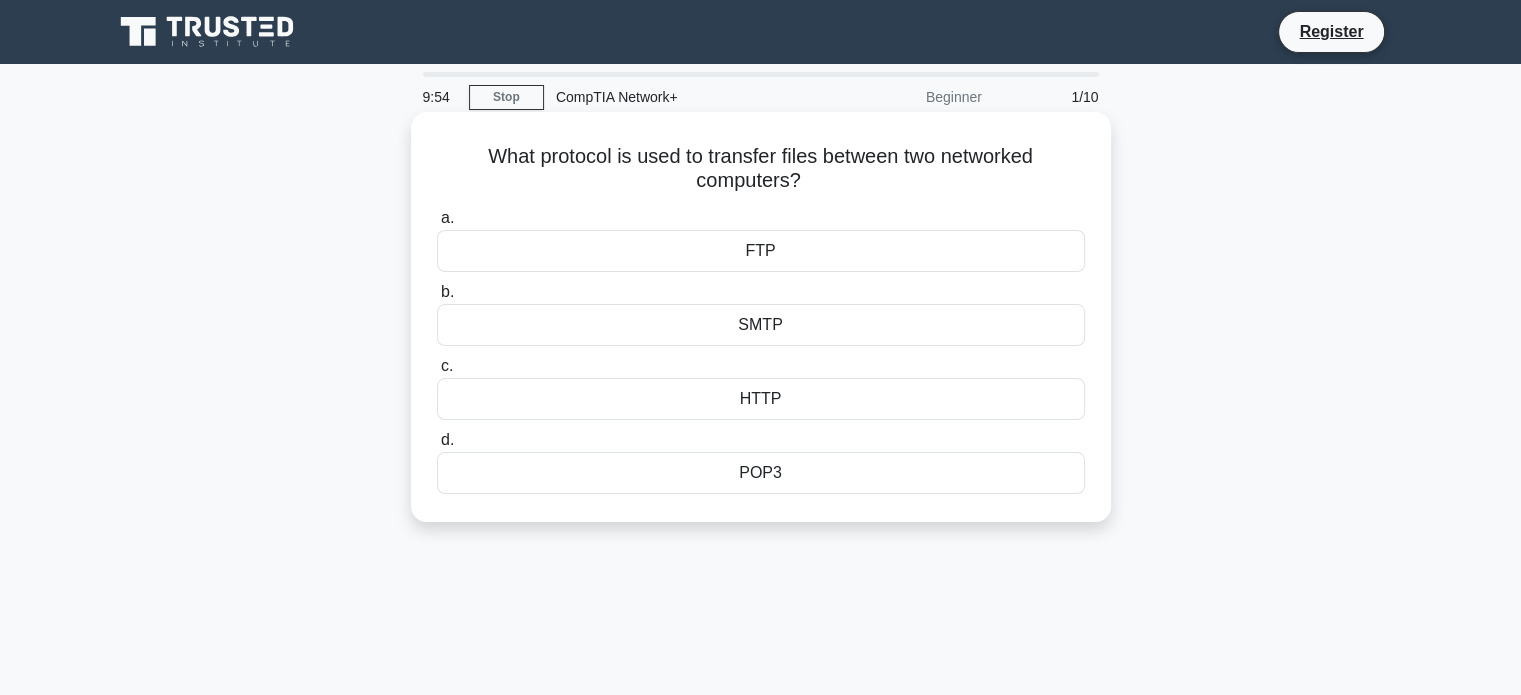 click on "FTP" at bounding box center (761, 251) 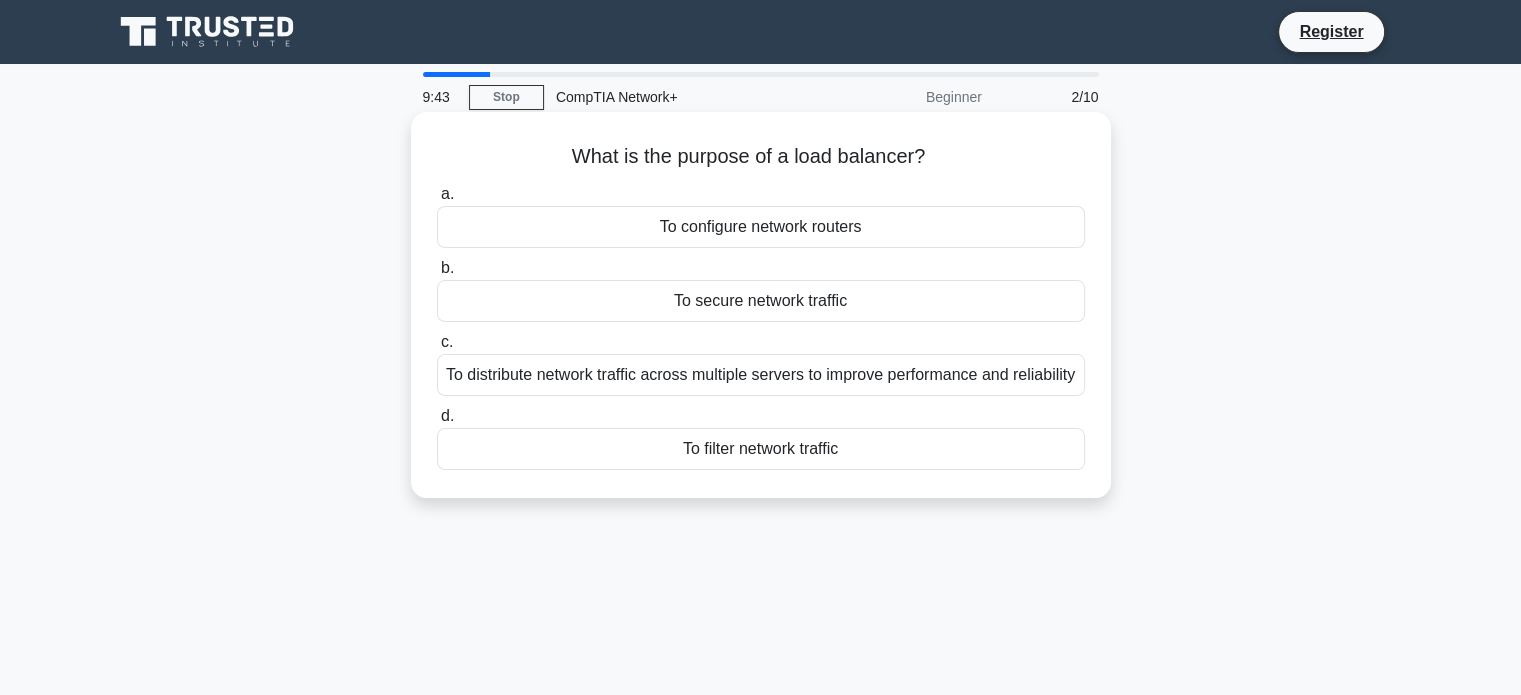 click on "To filter network traffic" at bounding box center (761, 449) 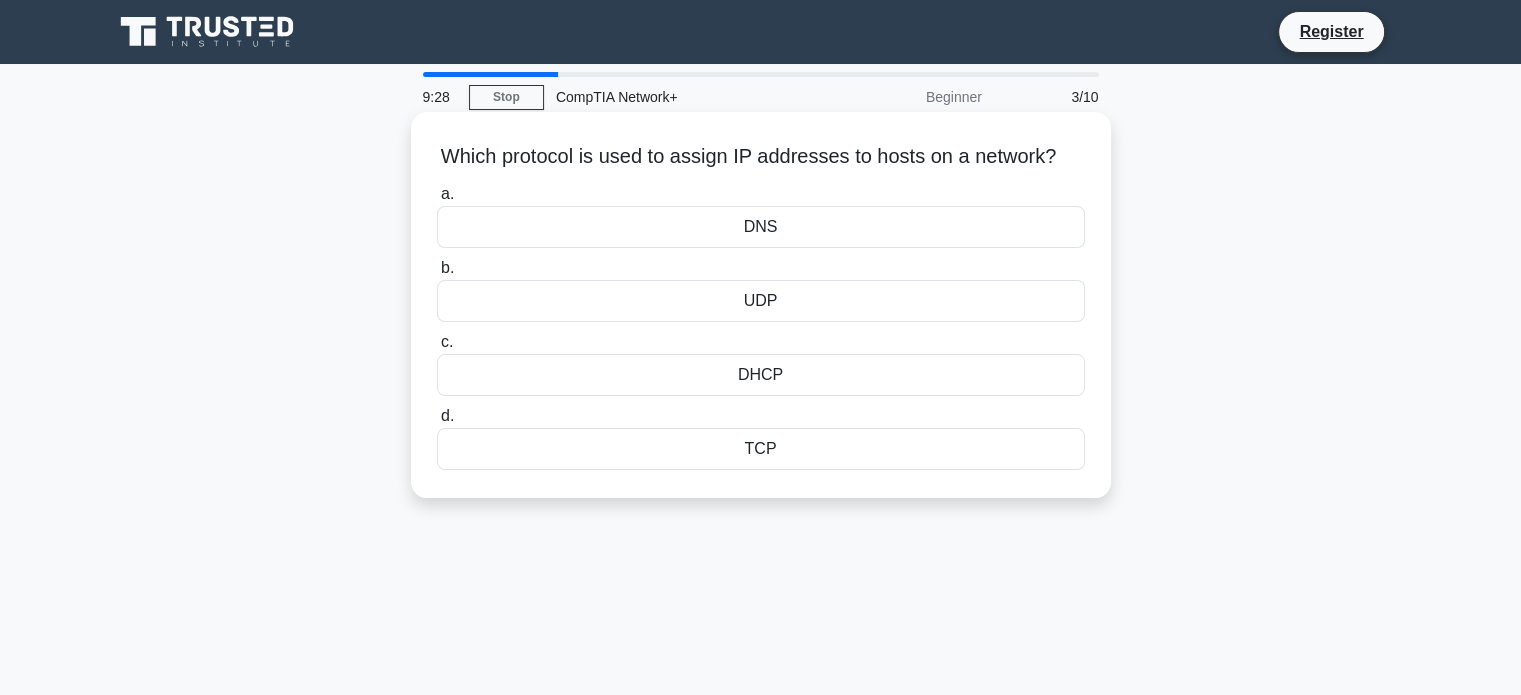 click on "DHCP" at bounding box center (761, 375) 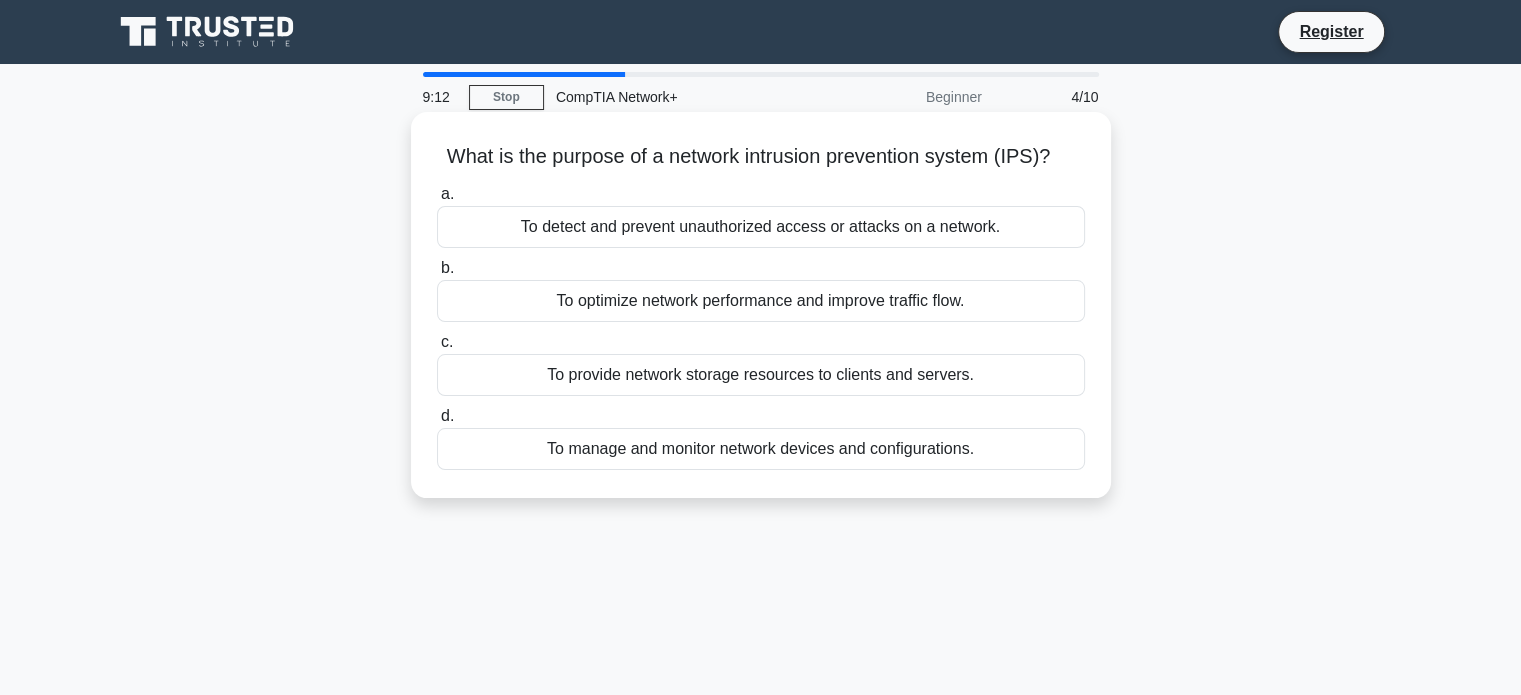 click on "To manage and monitor network devices and configurations." at bounding box center (761, 449) 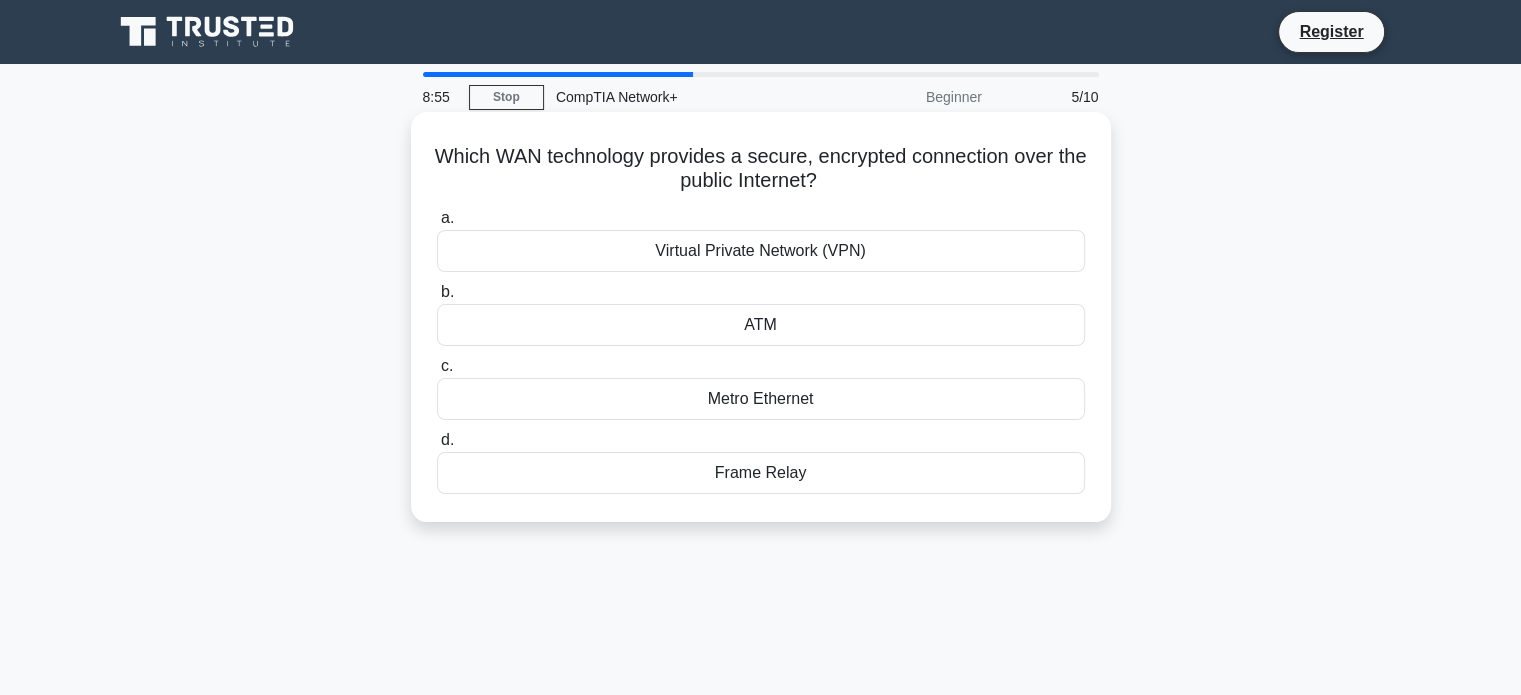 click on "Virtual Private Network (VPN)" at bounding box center [761, 251] 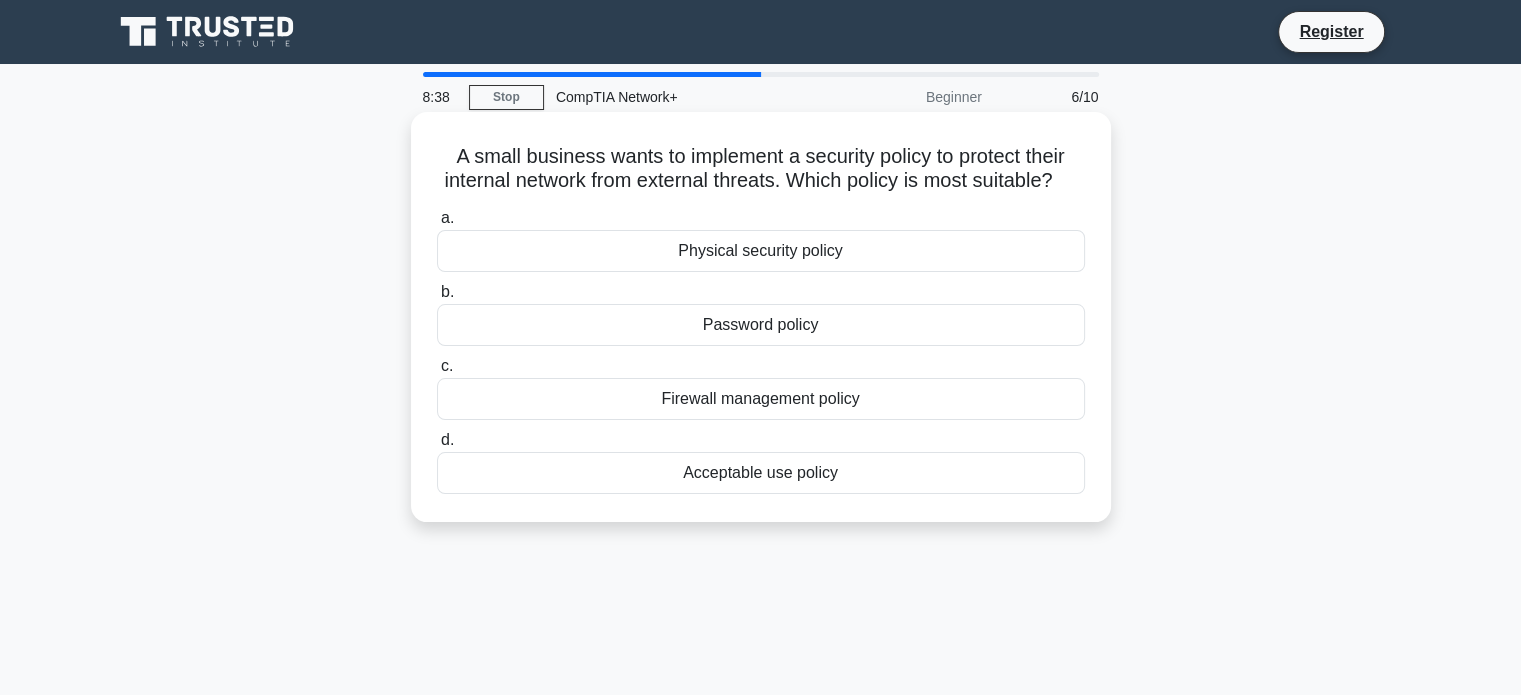 click on "Firewall management policy" at bounding box center [761, 399] 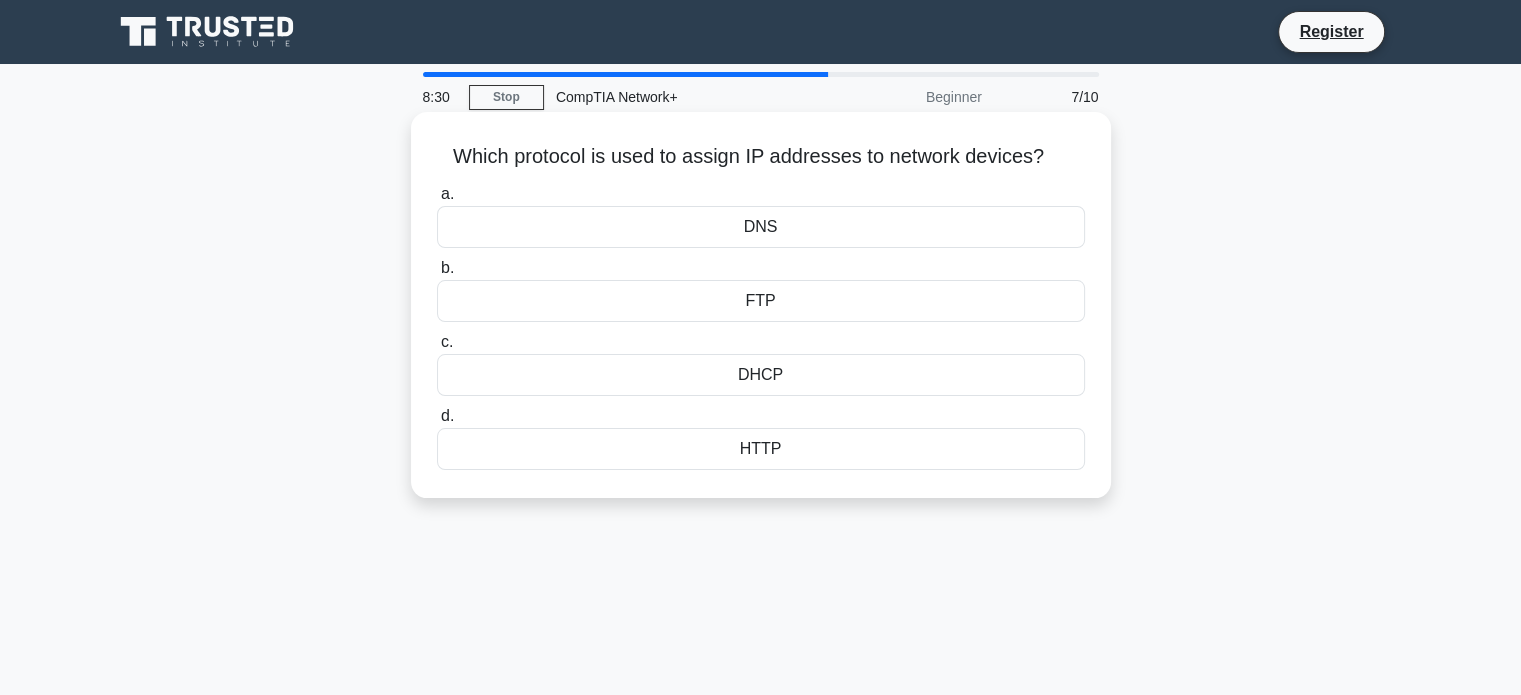 click on "DHCP" at bounding box center (761, 375) 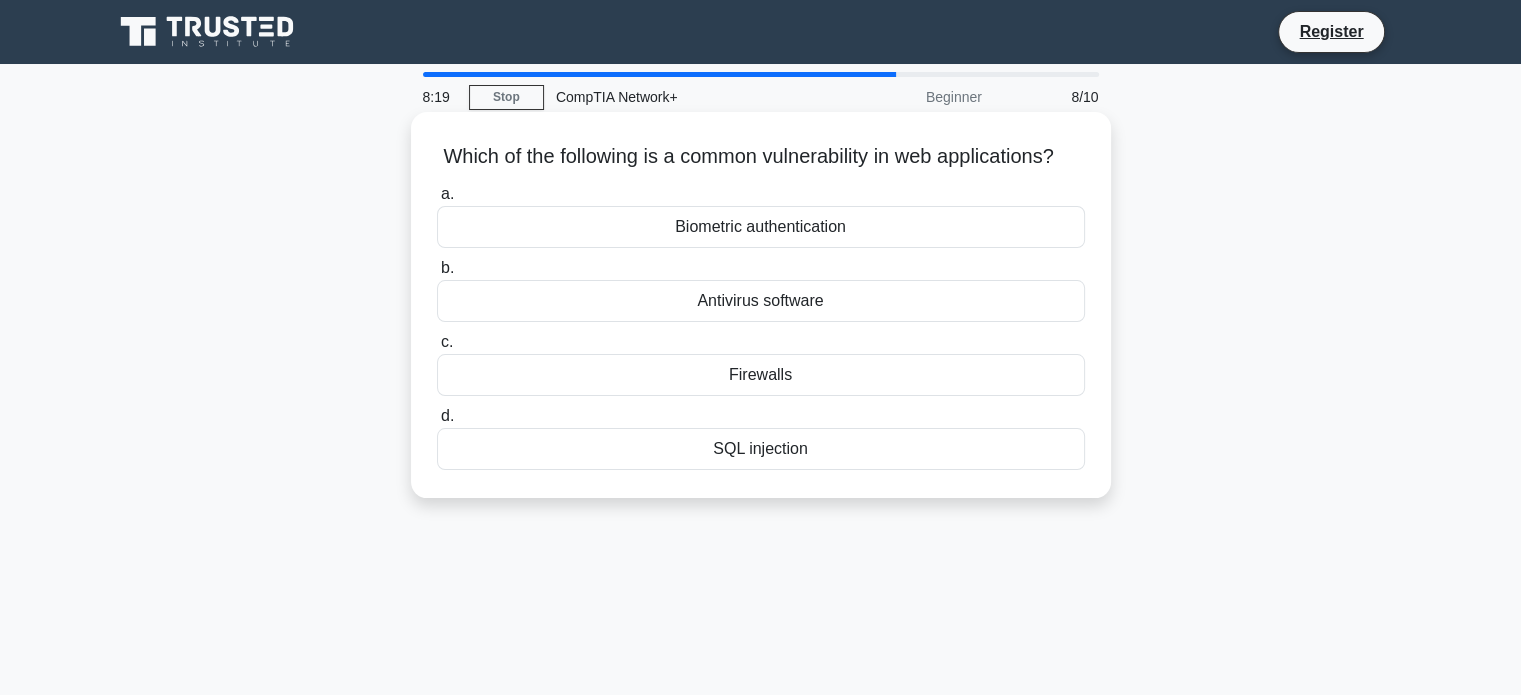 click on "Biometric authentication" at bounding box center [761, 227] 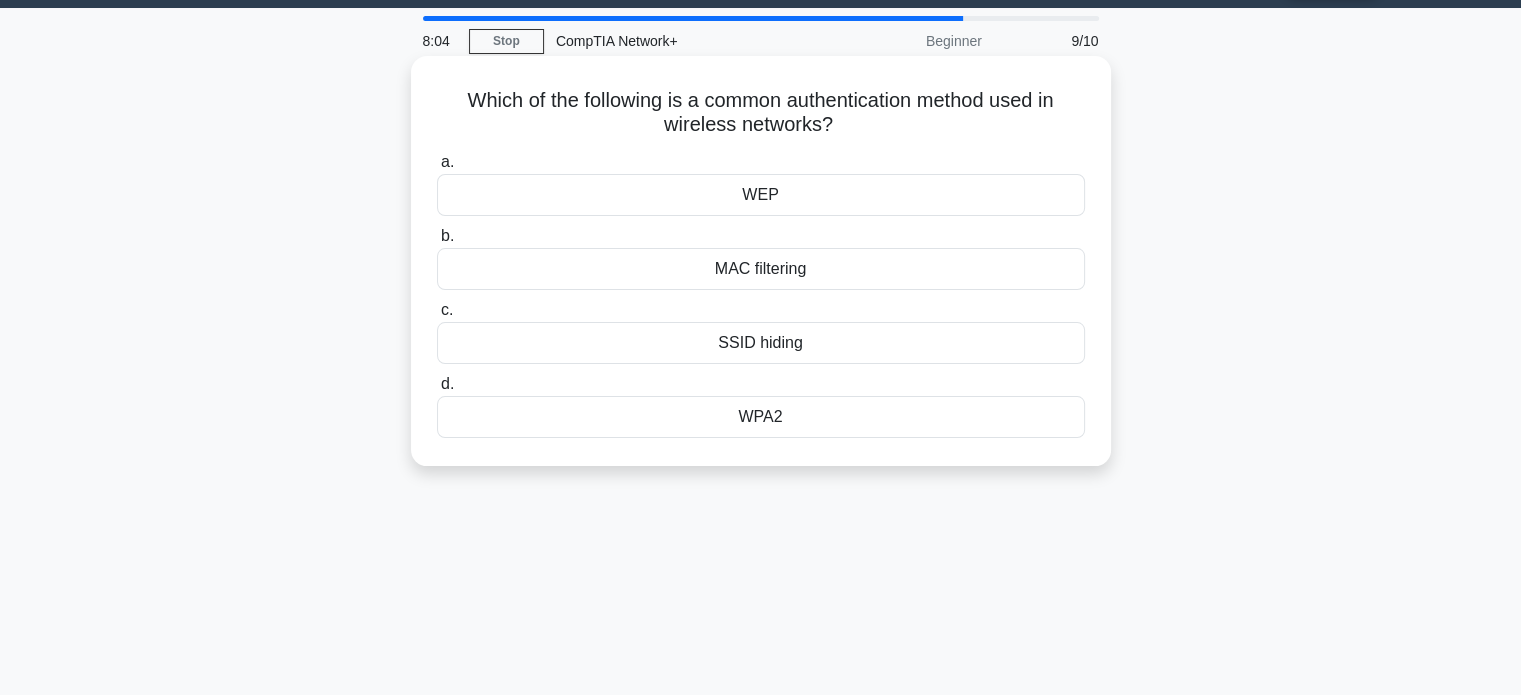 scroll, scrollTop: 59, scrollLeft: 0, axis: vertical 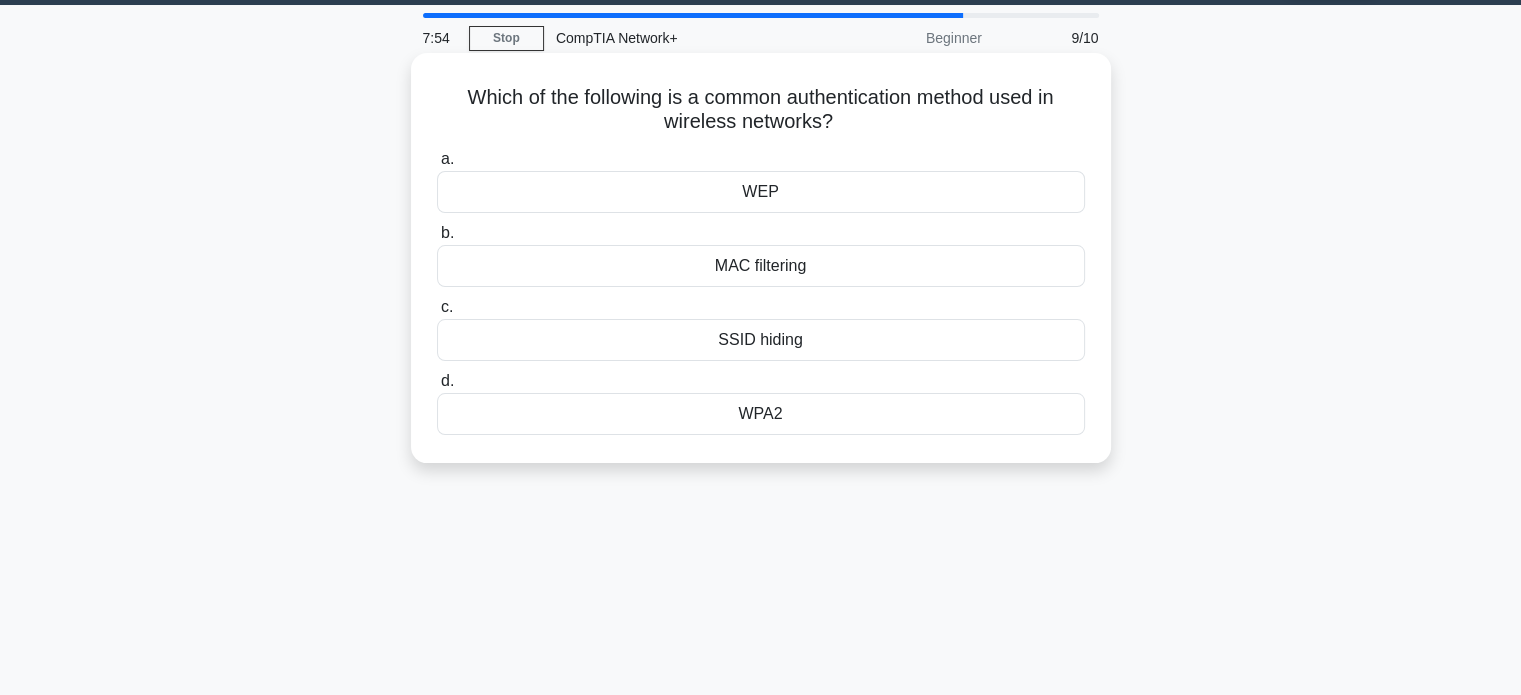click on "MAC filtering" at bounding box center [761, 266] 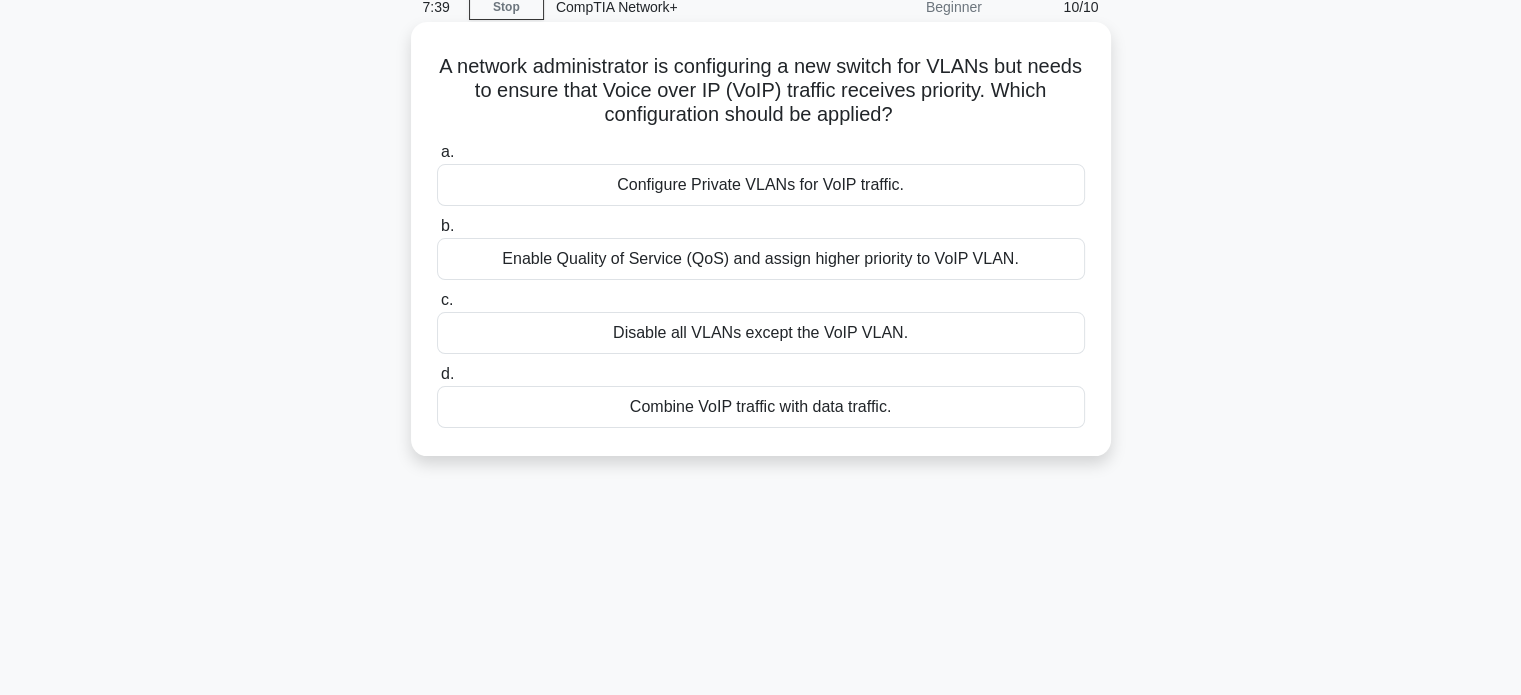 scroll, scrollTop: 92, scrollLeft: 0, axis: vertical 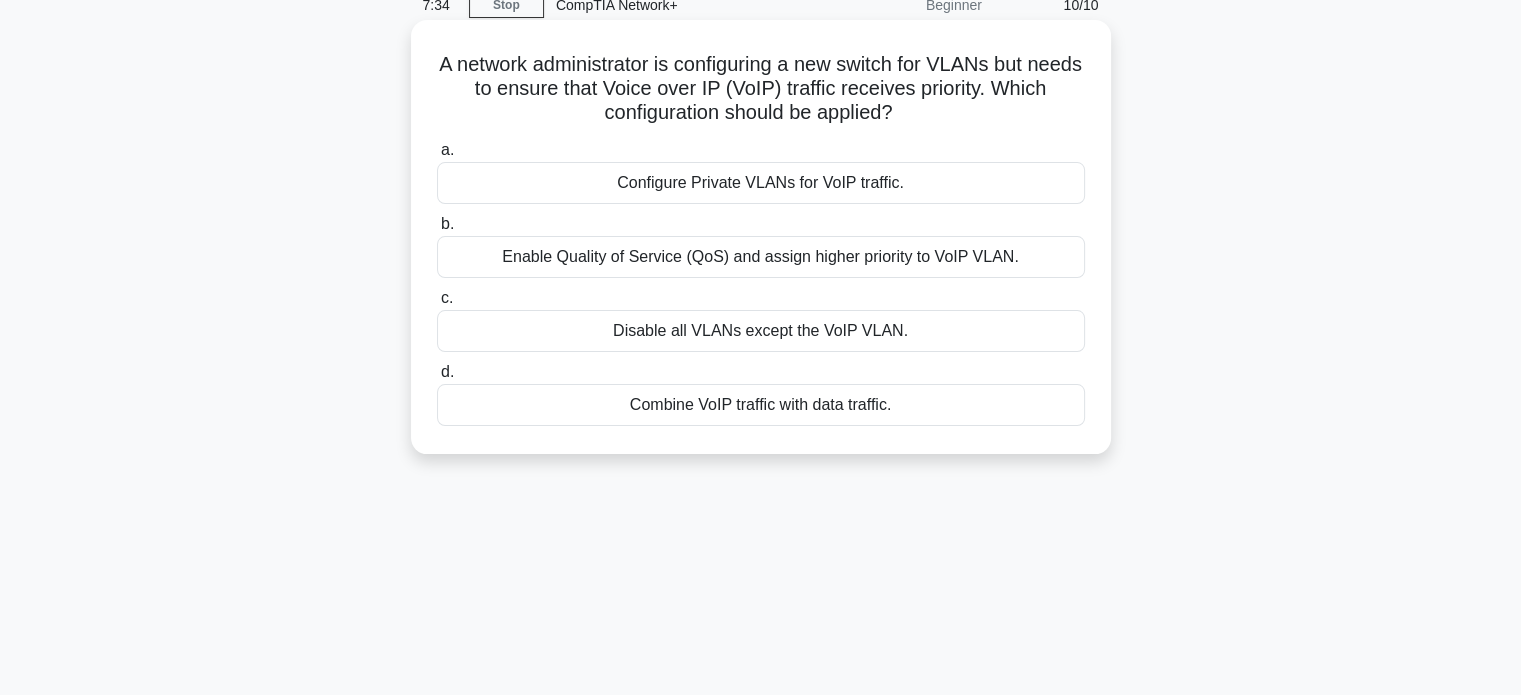 click on "Enable Quality of Service (QoS) and assign higher priority to VoIP VLAN." at bounding box center [761, 257] 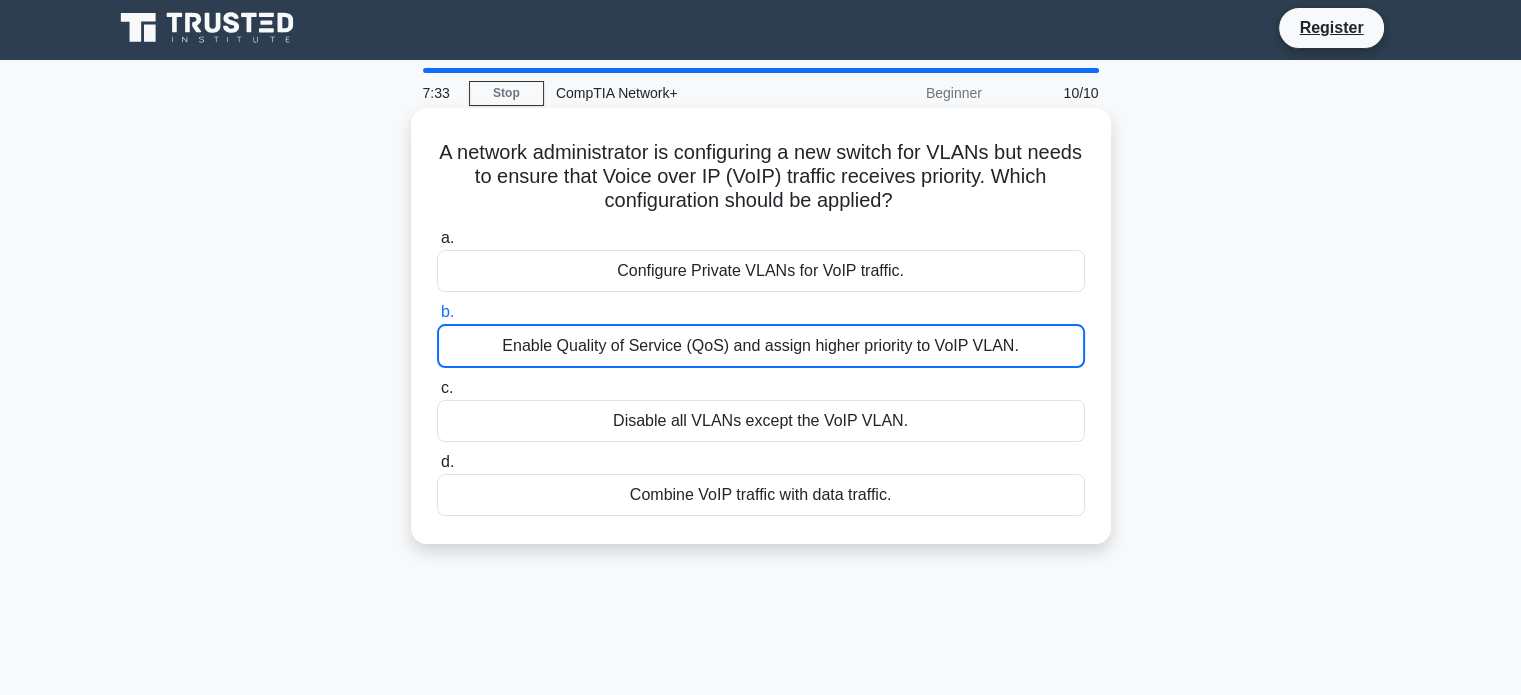 scroll, scrollTop: 0, scrollLeft: 0, axis: both 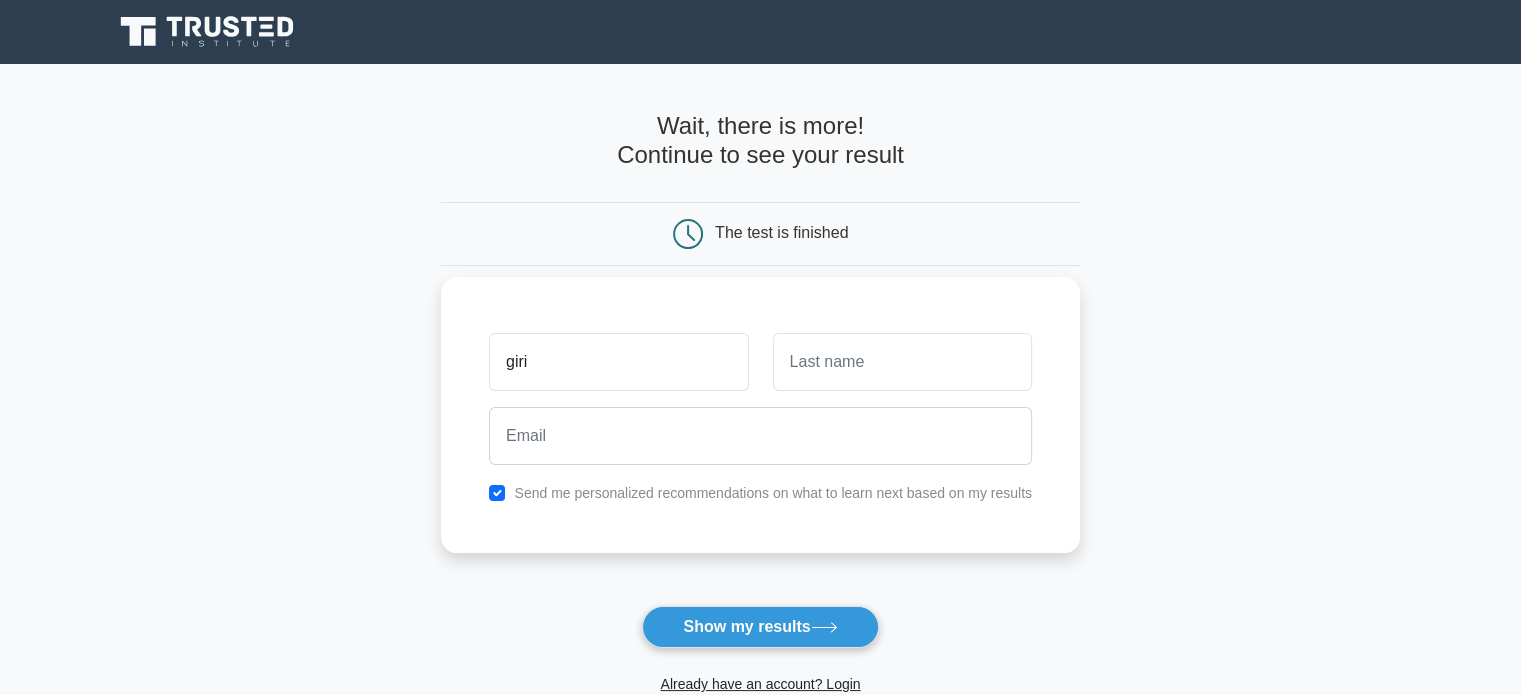 type on "giri" 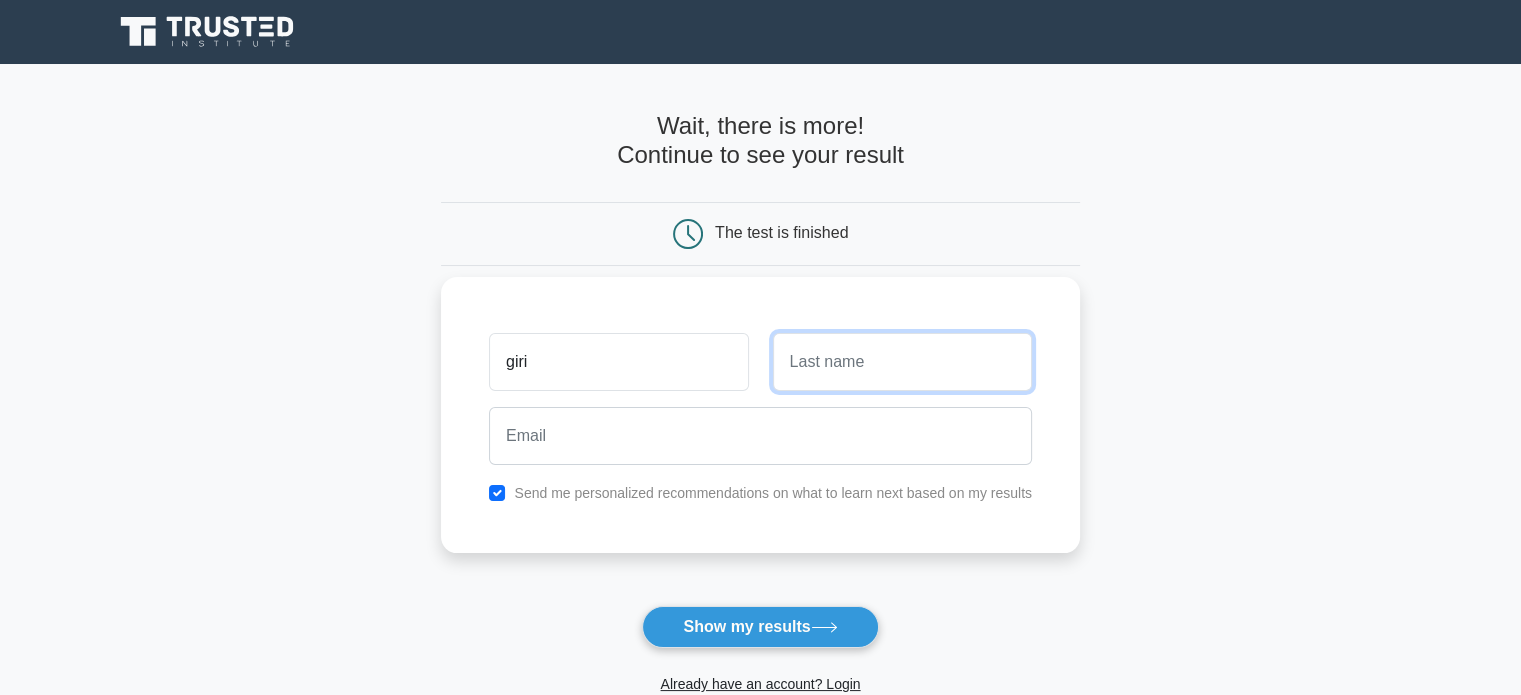 click at bounding box center [902, 362] 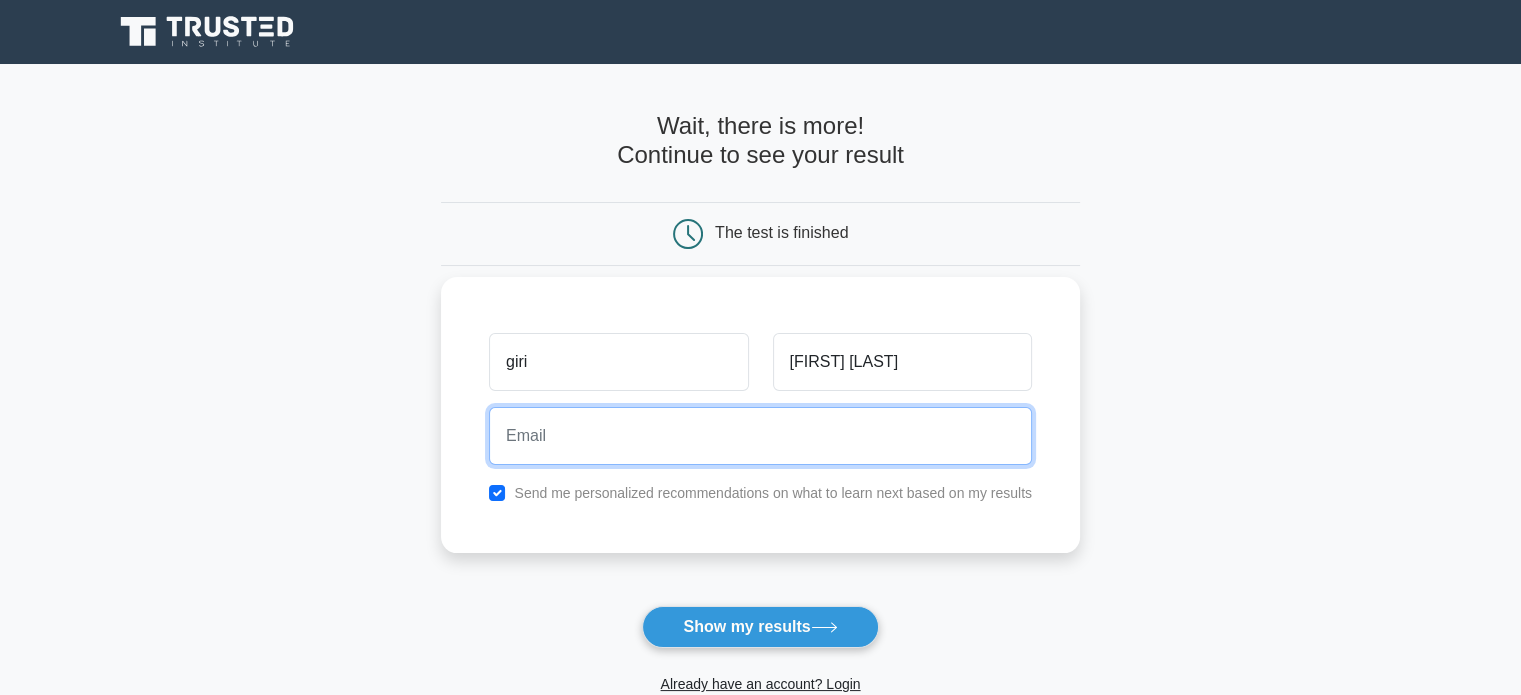 click at bounding box center [760, 436] 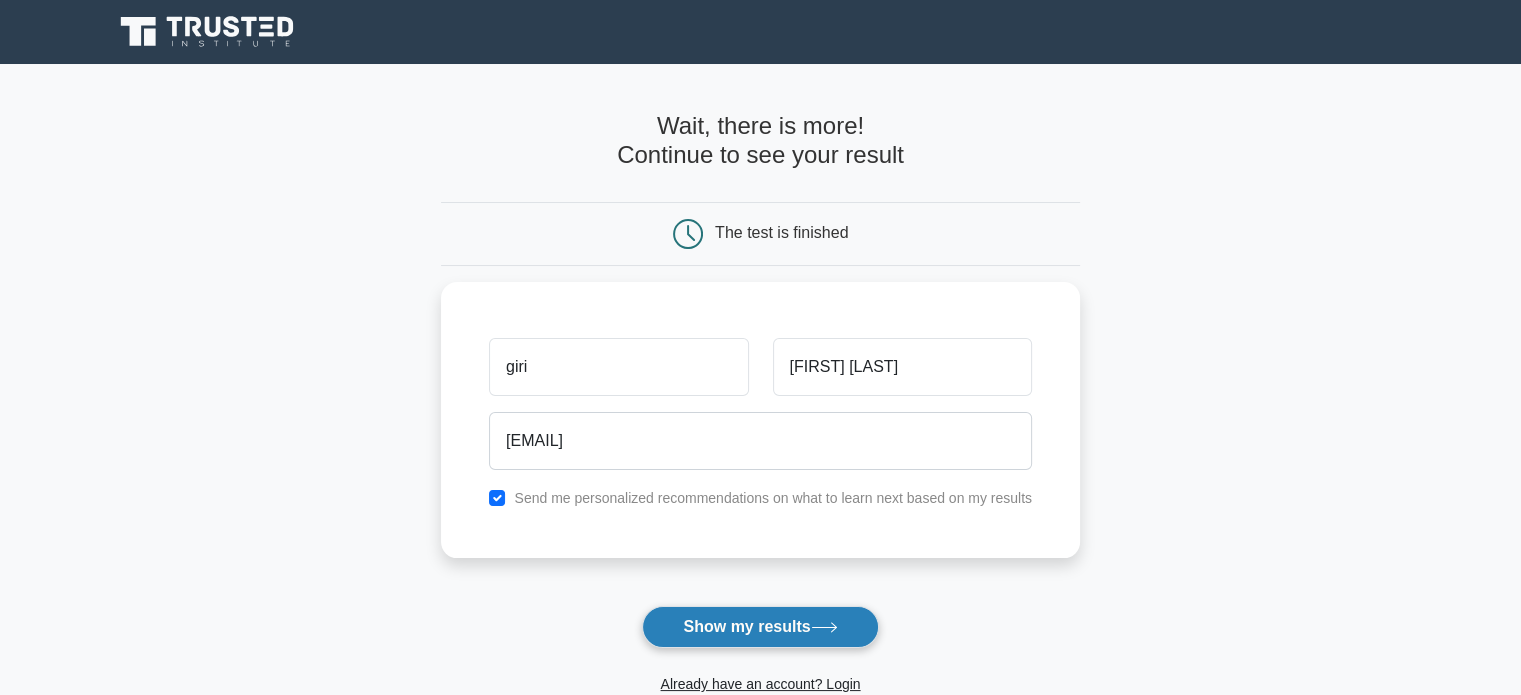 click on "Show my results" at bounding box center [760, 627] 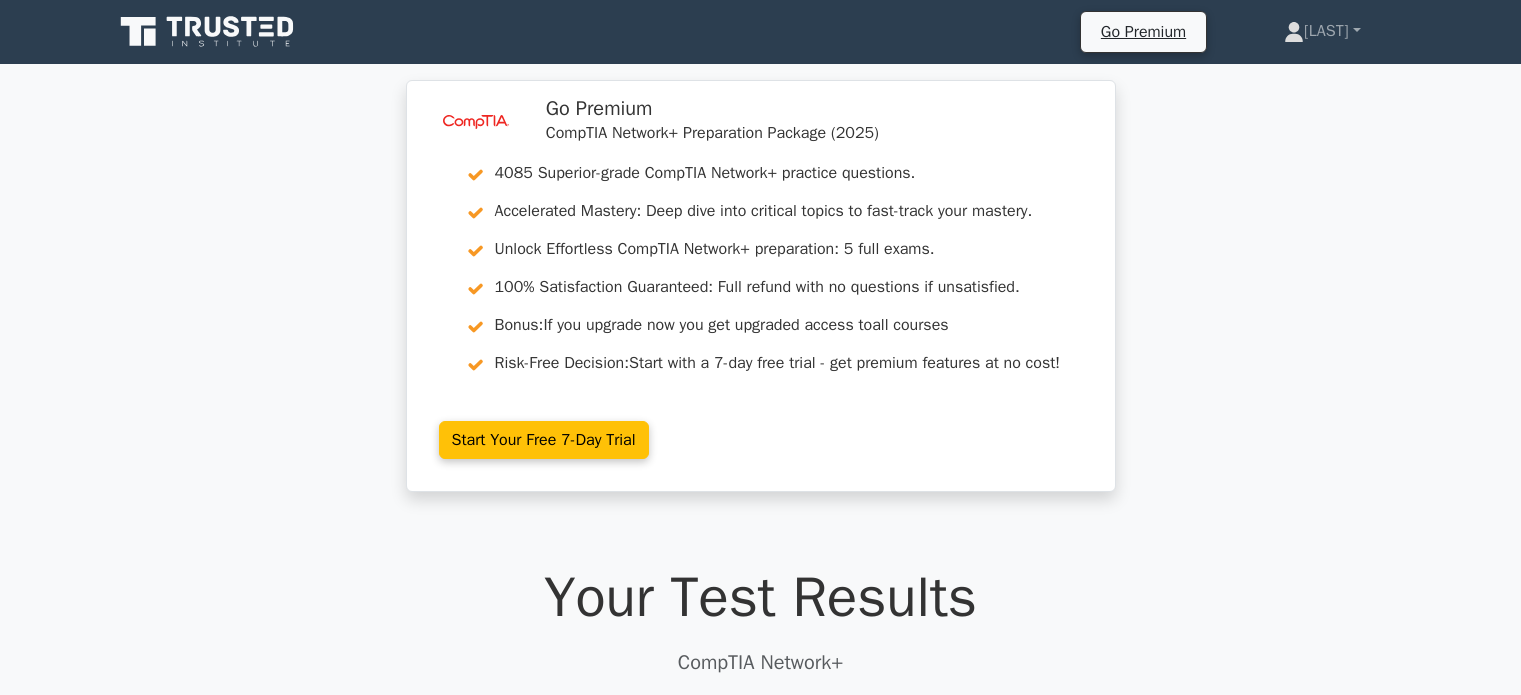 scroll, scrollTop: 0, scrollLeft: 0, axis: both 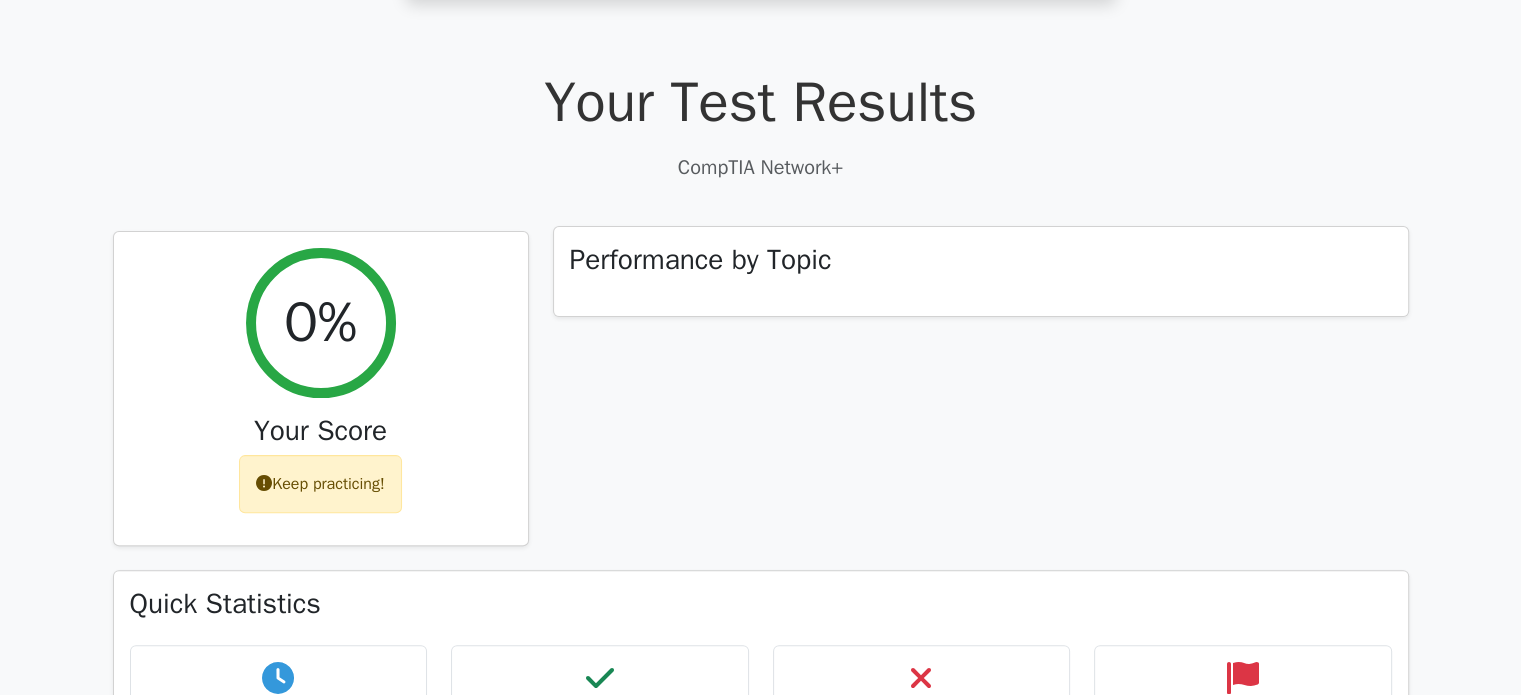click on "Performance by Topic" at bounding box center (701, 260) 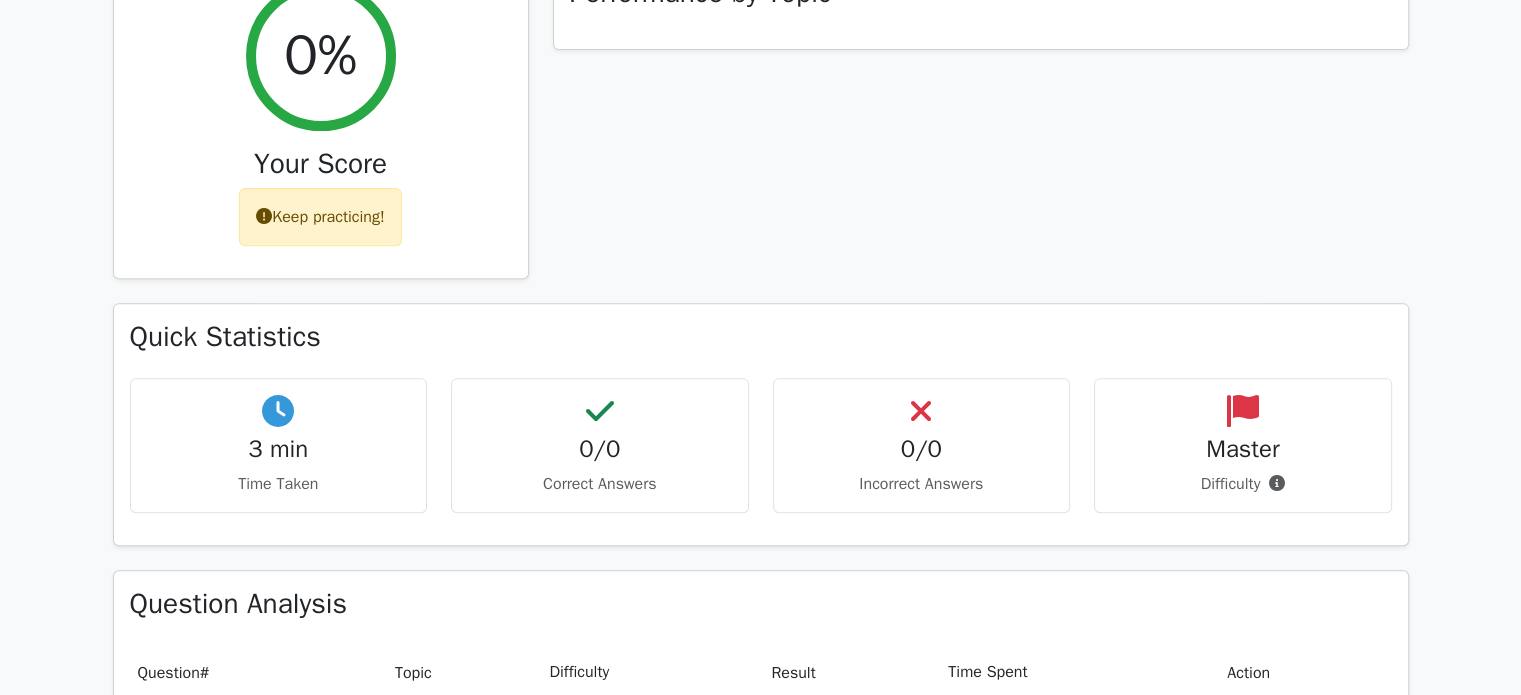 scroll, scrollTop: 772, scrollLeft: 0, axis: vertical 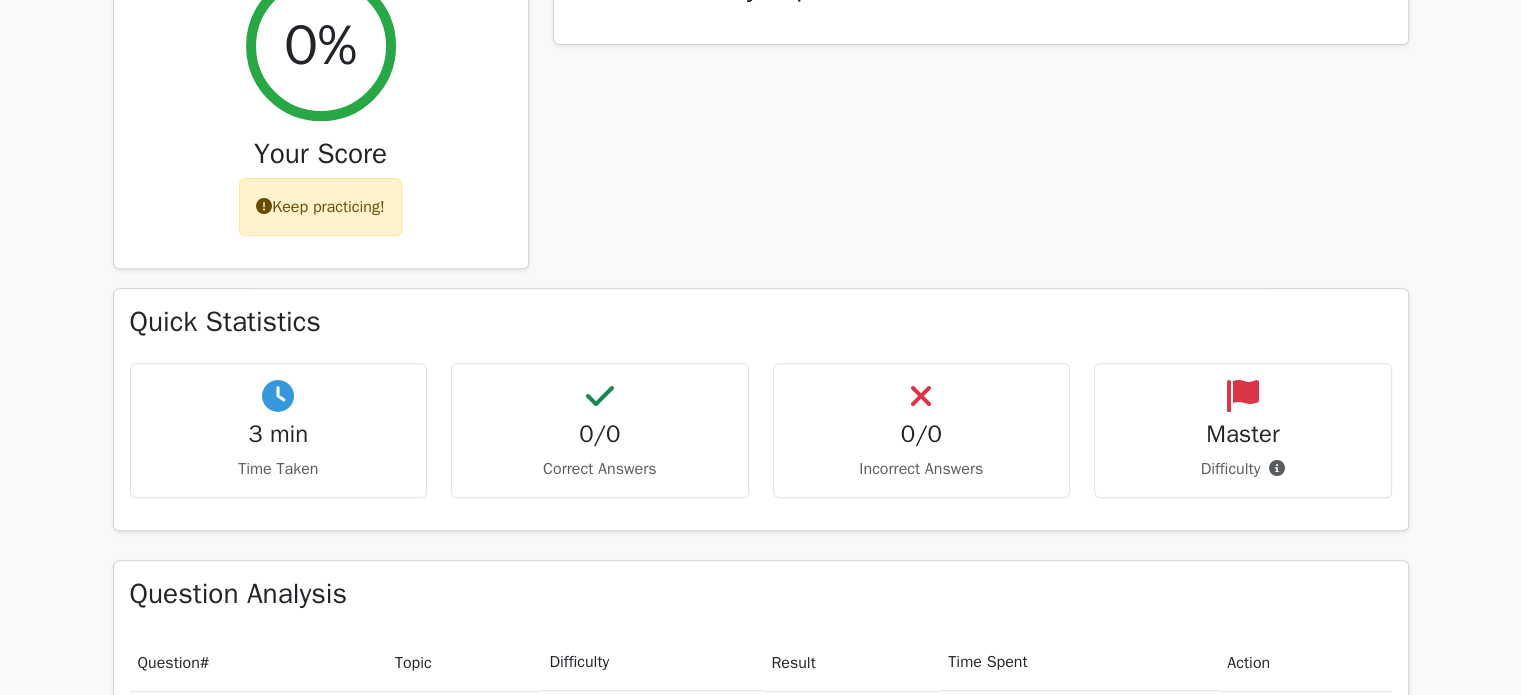 click on "0/0" at bounding box center [600, 434] 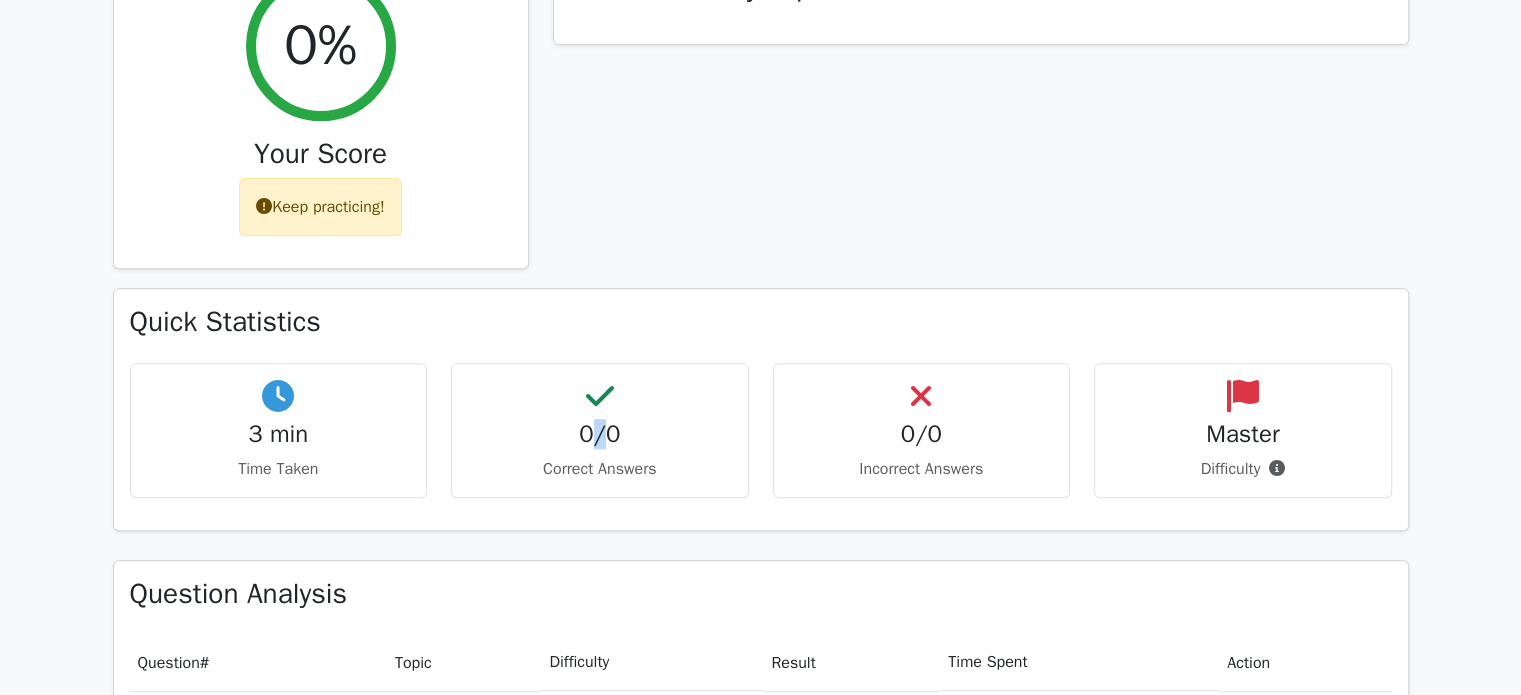 click on "0/0" at bounding box center [600, 434] 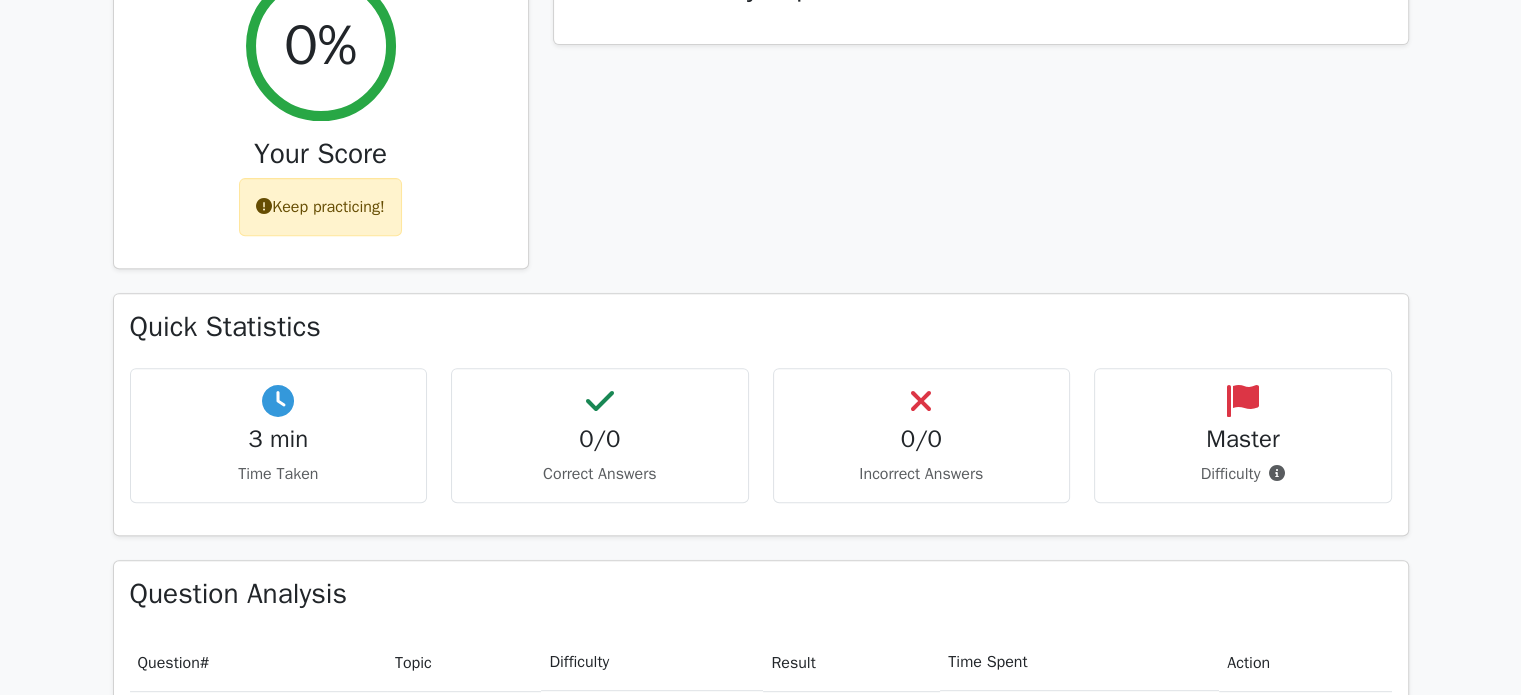 click on "Performance by Topic" at bounding box center (981, 124) 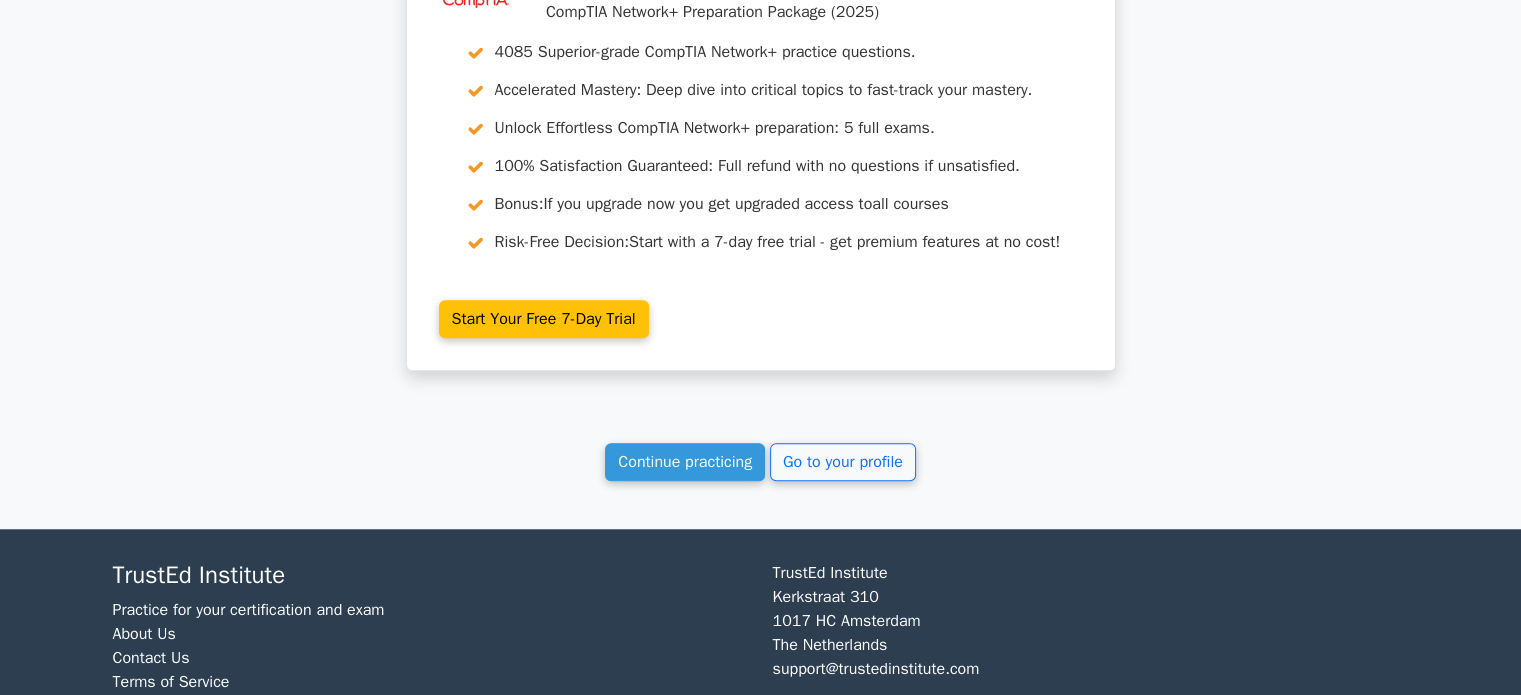 scroll, scrollTop: 1676, scrollLeft: 0, axis: vertical 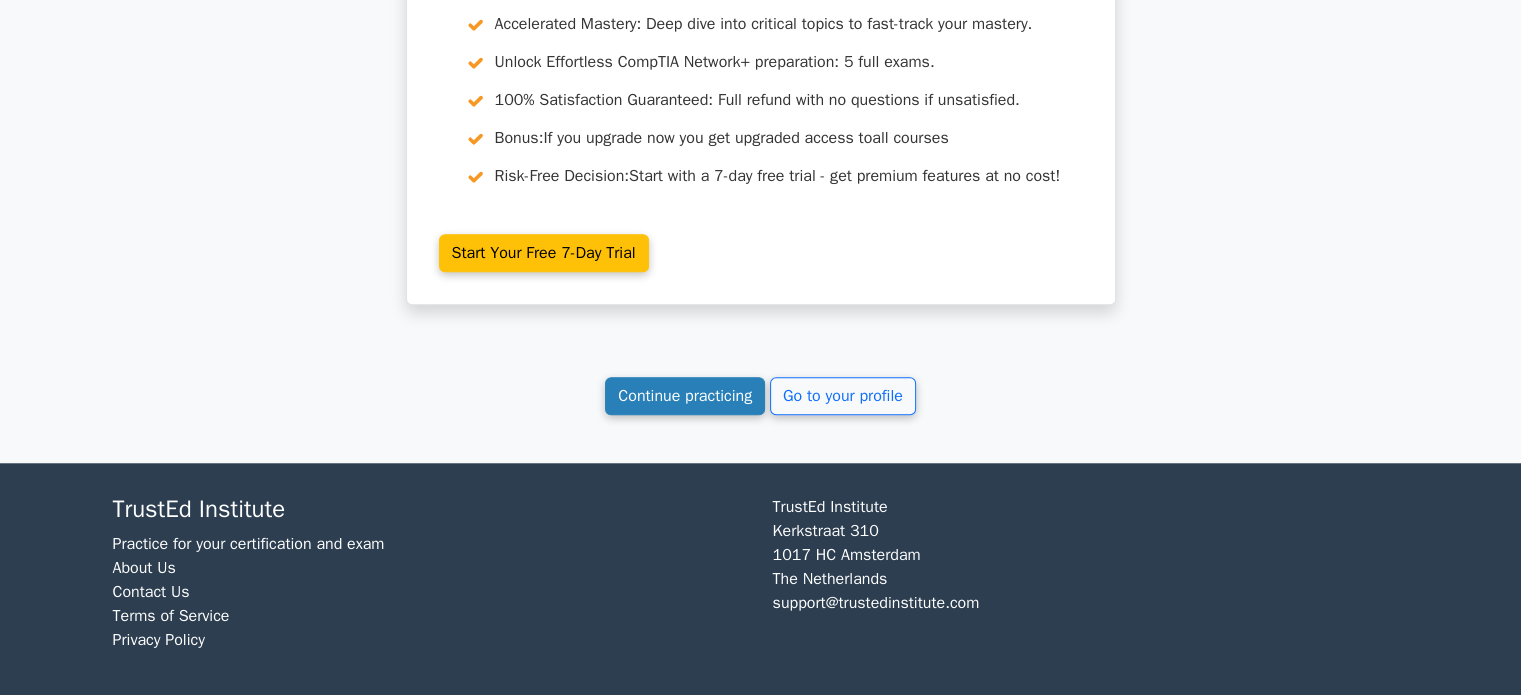 click on "Continue practicing" at bounding box center [685, 396] 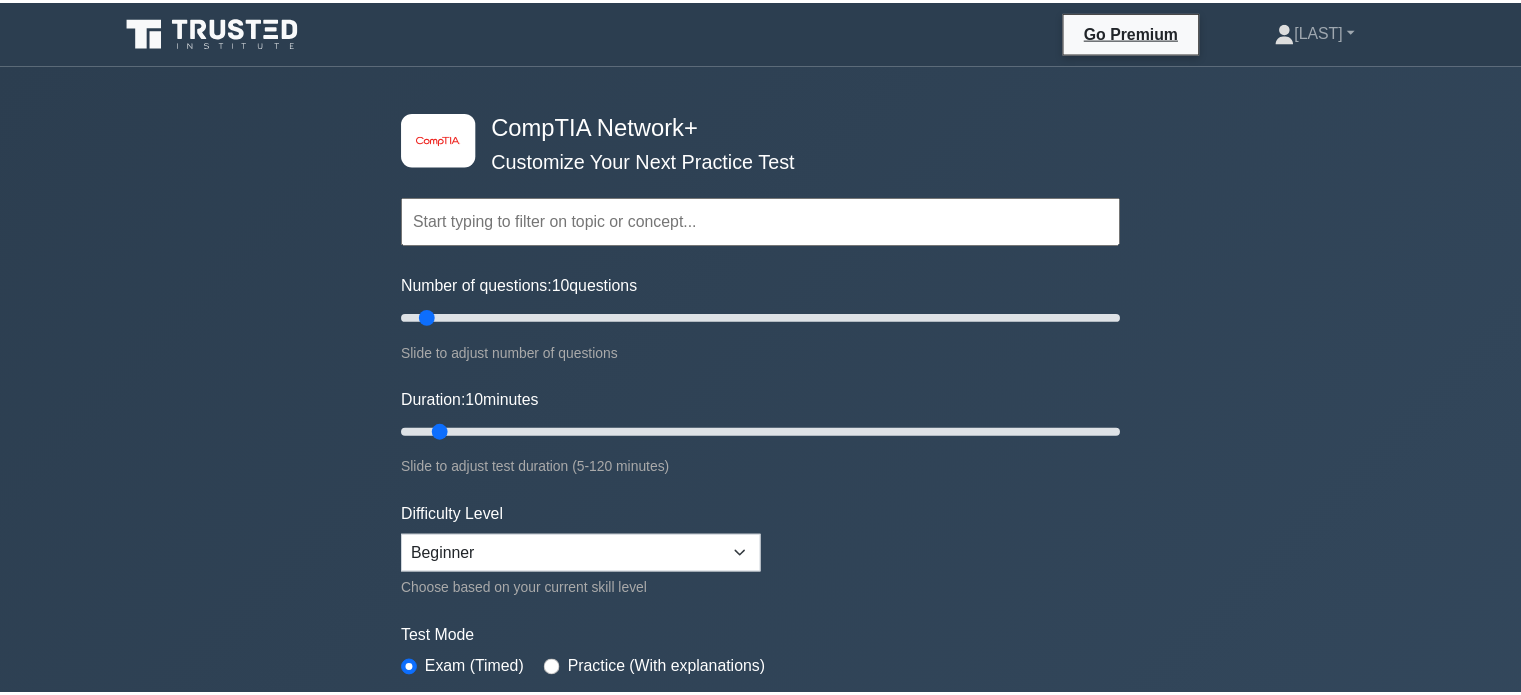 scroll, scrollTop: 0, scrollLeft: 0, axis: both 